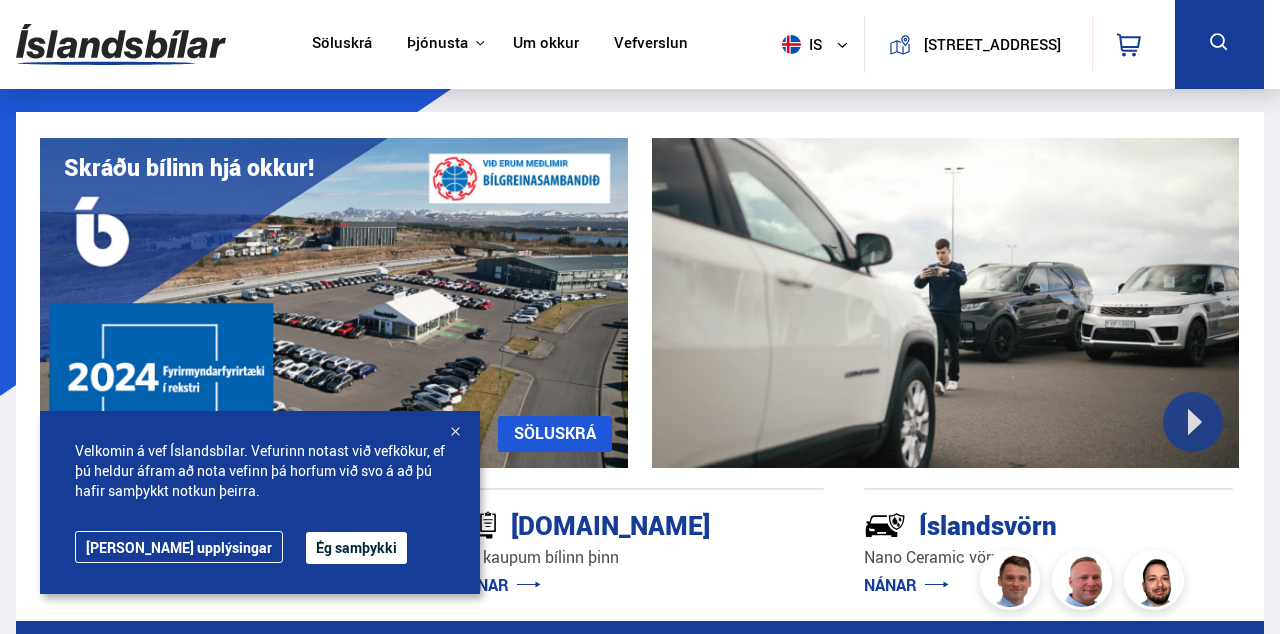 scroll, scrollTop: 0, scrollLeft: 0, axis: both 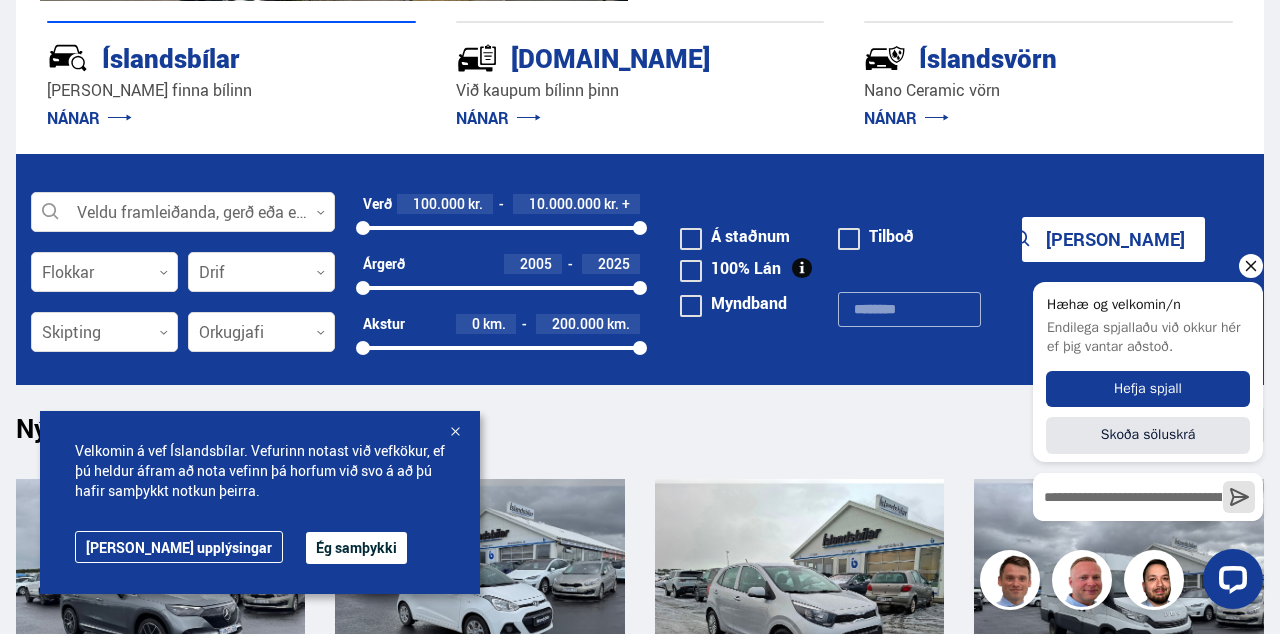 click 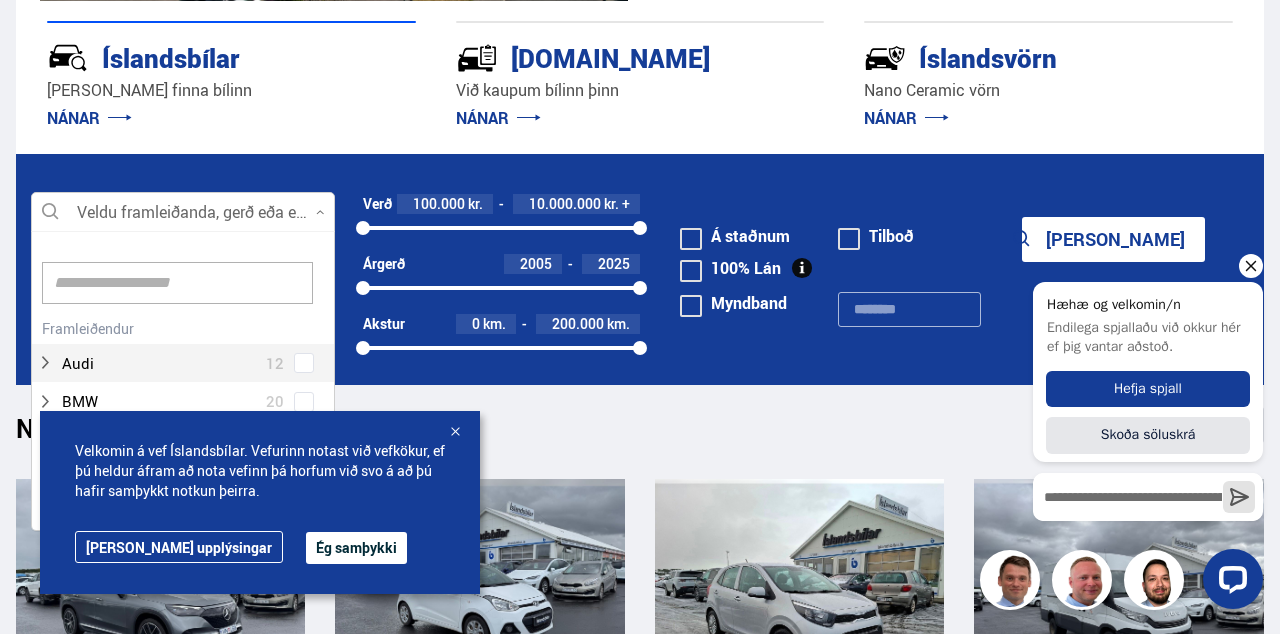 scroll, scrollTop: 301, scrollLeft: 310, axis: both 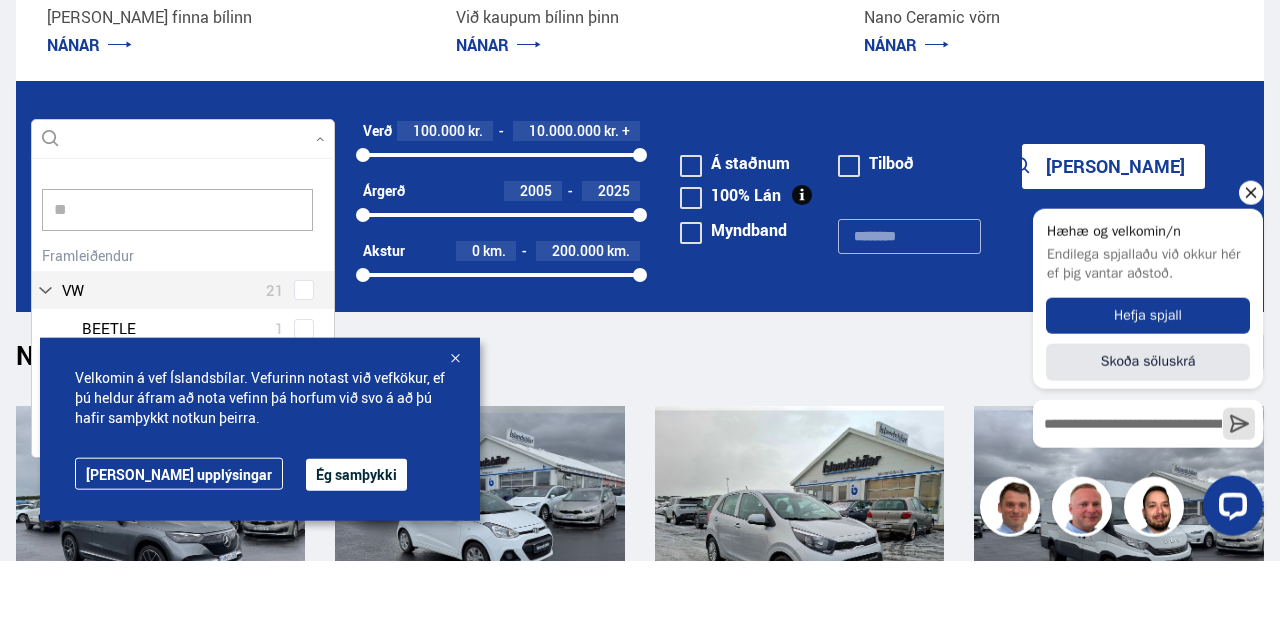 type on "**" 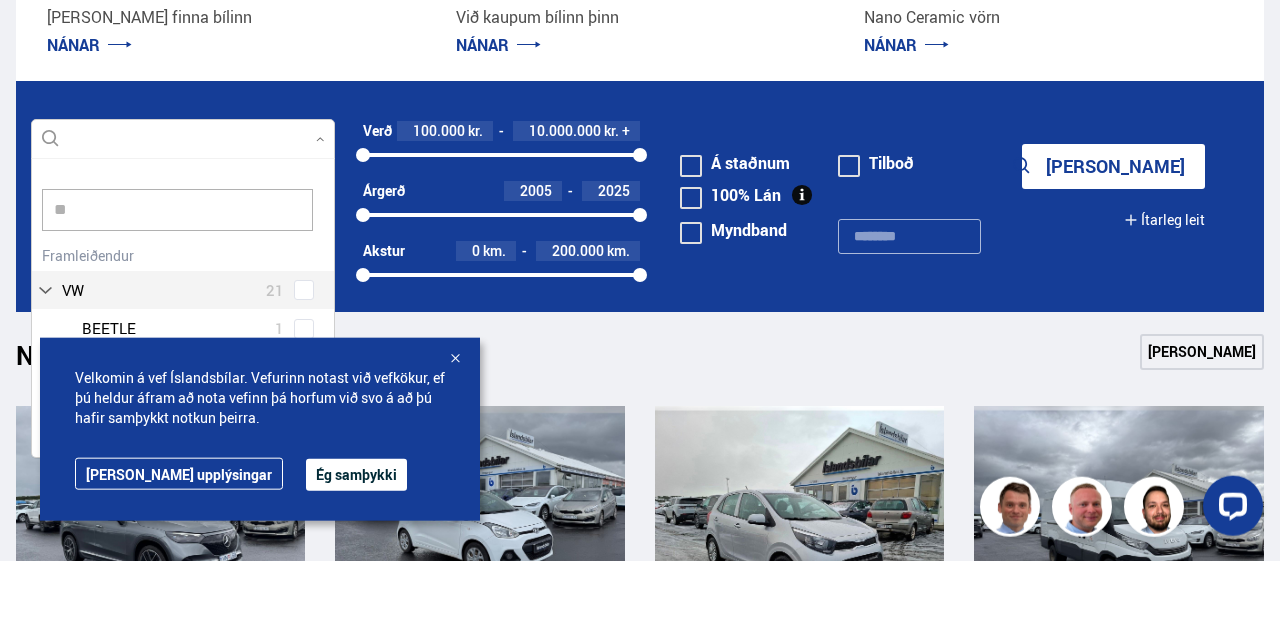 scroll, scrollTop: 467, scrollLeft: 0, axis: vertical 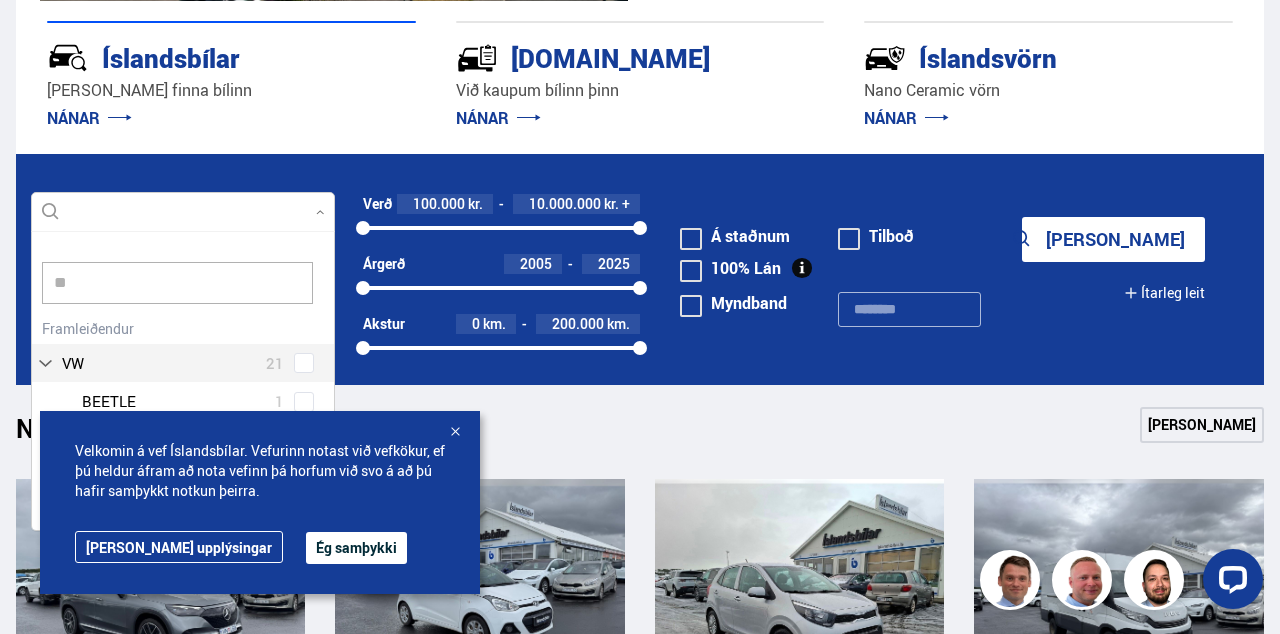 click on "Veldu framleiðanda, gerð eða eiginleika ** 0 Vw **
Hreinsa valið
Audi   12 BMW   20 Chevrolet   1 Citroen   3 Dacia   4 Dodge   1 Ducati   1 Fiat   3 Ford   11 Honda   5 Hyundai   12 Iveco   1 Jaguar   4 Jeep   4 Kia   29 LMC   1 Land Rover   17 MG   3 Mazda   7 Mercedes-Benz   22 Mitsubishi   5 Nissan   17 Opel   5 Peugeot   10 Polaris   1 Porsche   6 Renault   14 Skoda   5 Ssangyong   4 Subaru   4 Suzuki   6 Tesla   28 Toyota   16 Triumph   1 VW   21   VW  BEETLE   1   VW  Caddy   1   VW  Caravelle   1   VW  CC   1   VW  Golf   4   VW  Golf   1   VW  ID.3   5   VW  ID.4   3   VW  T-Roc   1   VW  Taigo   1   VW  Transporter   1   VW  Up   1 Volvo   13 Víkurvagnar   1   Buggy     Fjórhjól     Fjölnotabíll     Fólksbíll     Hjól     Hjólhýsi     Húsbíll     Jeppi     Pallbíll     Rúta     Sendibíll     Skutbíll     Sportbíll     Sportjeppi     Tengivagn     Tómstundatæki     Vörubíll     Þungt bifhjól     Beinskipting     Sjálfskipting" at bounding box center (640, 269) 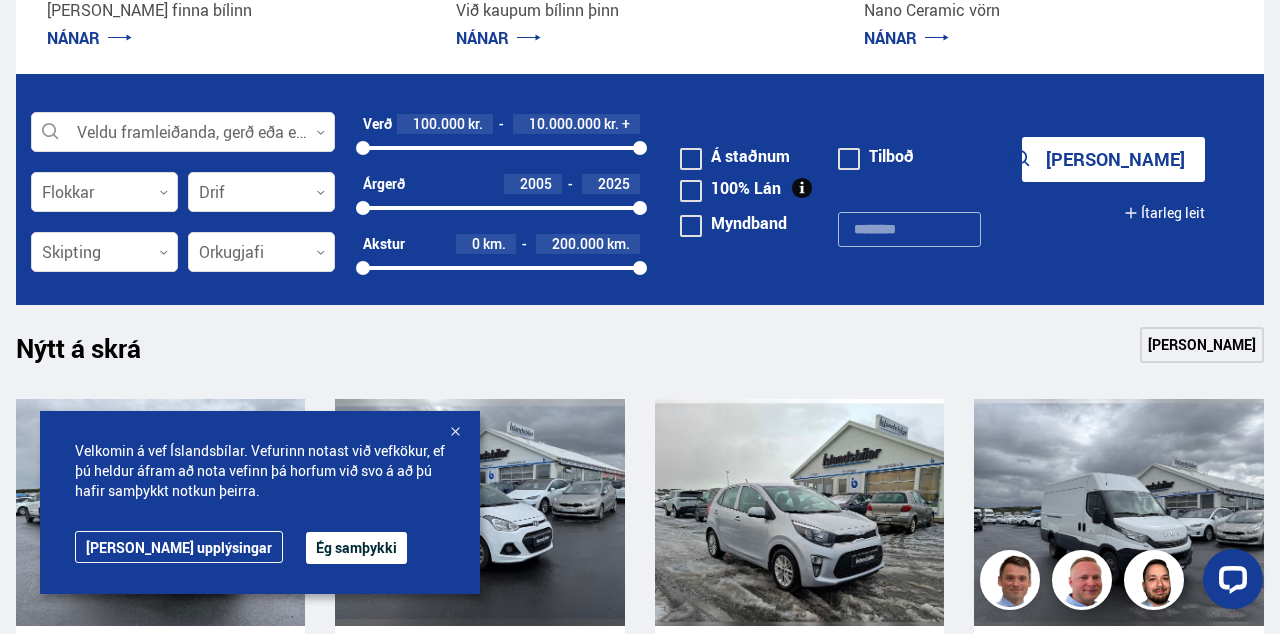scroll, scrollTop: 546, scrollLeft: 0, axis: vertical 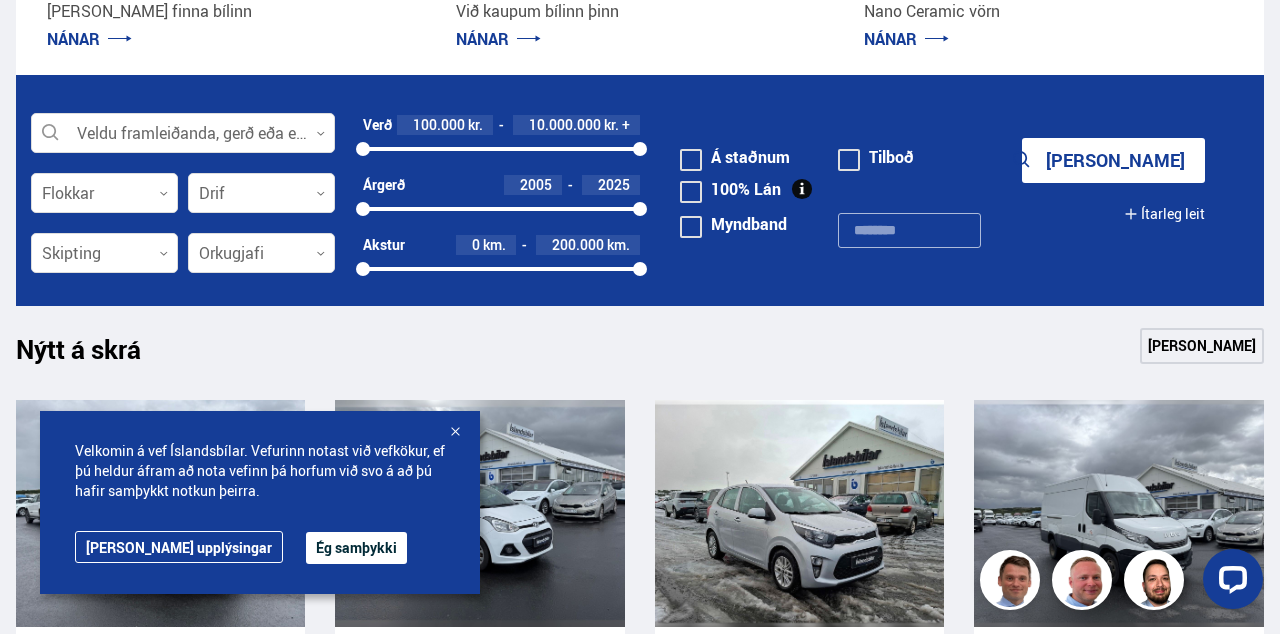 click 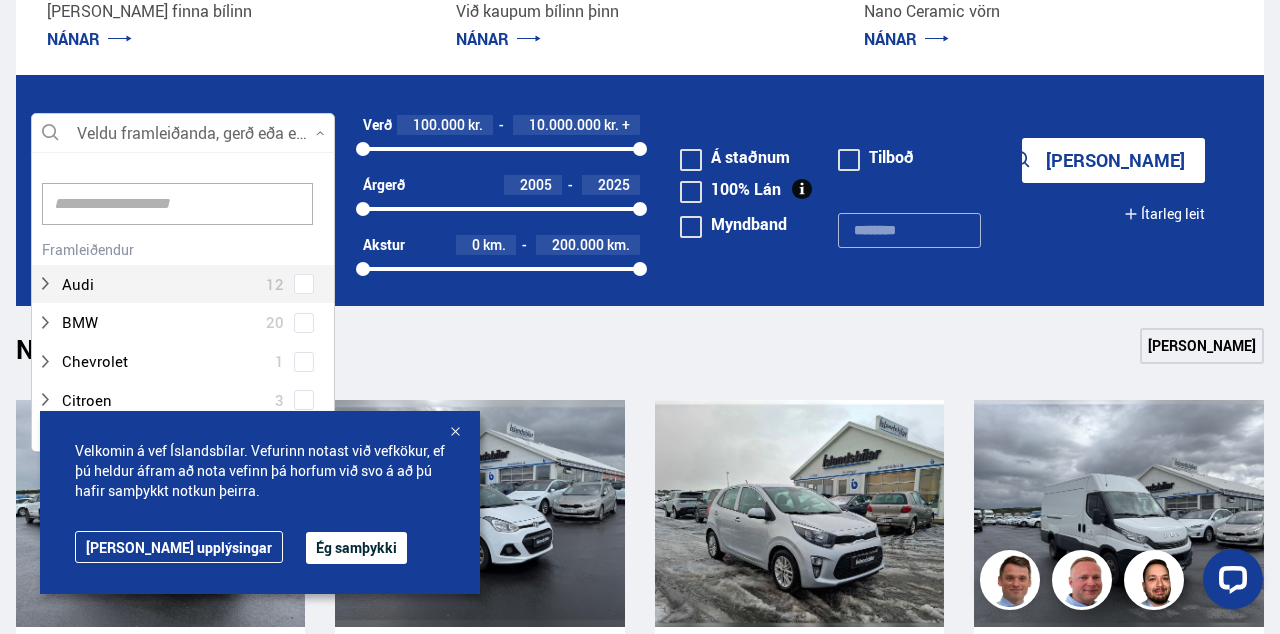 scroll, scrollTop: 301, scrollLeft: 310, axis: both 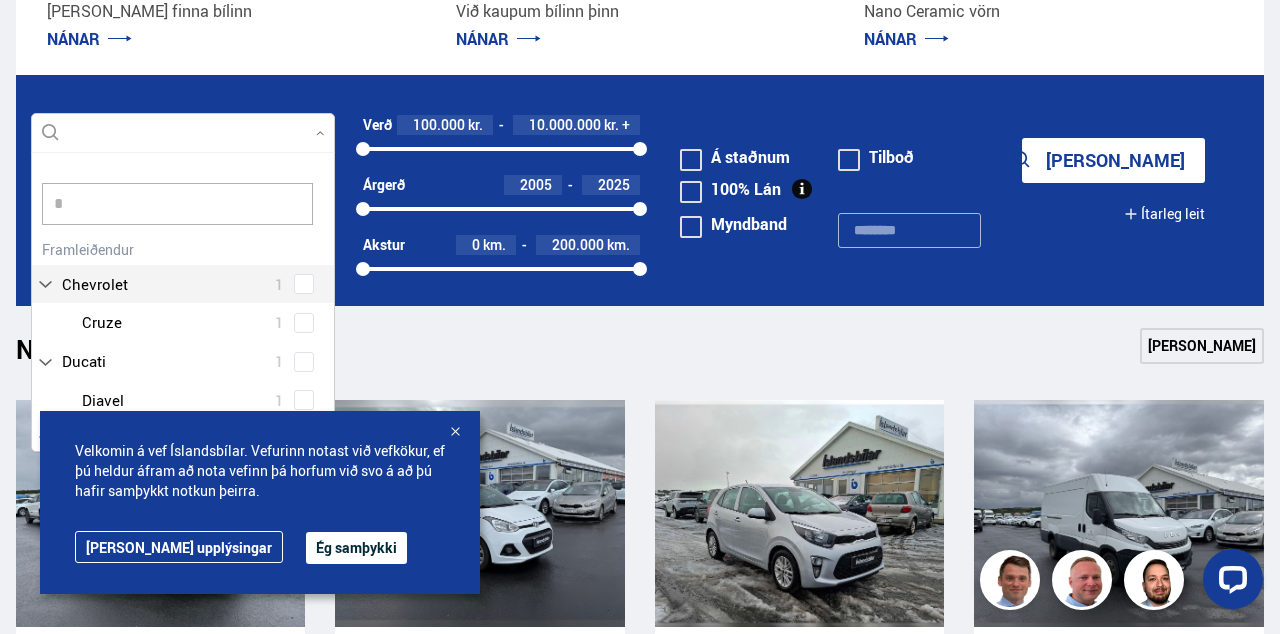 type on "**" 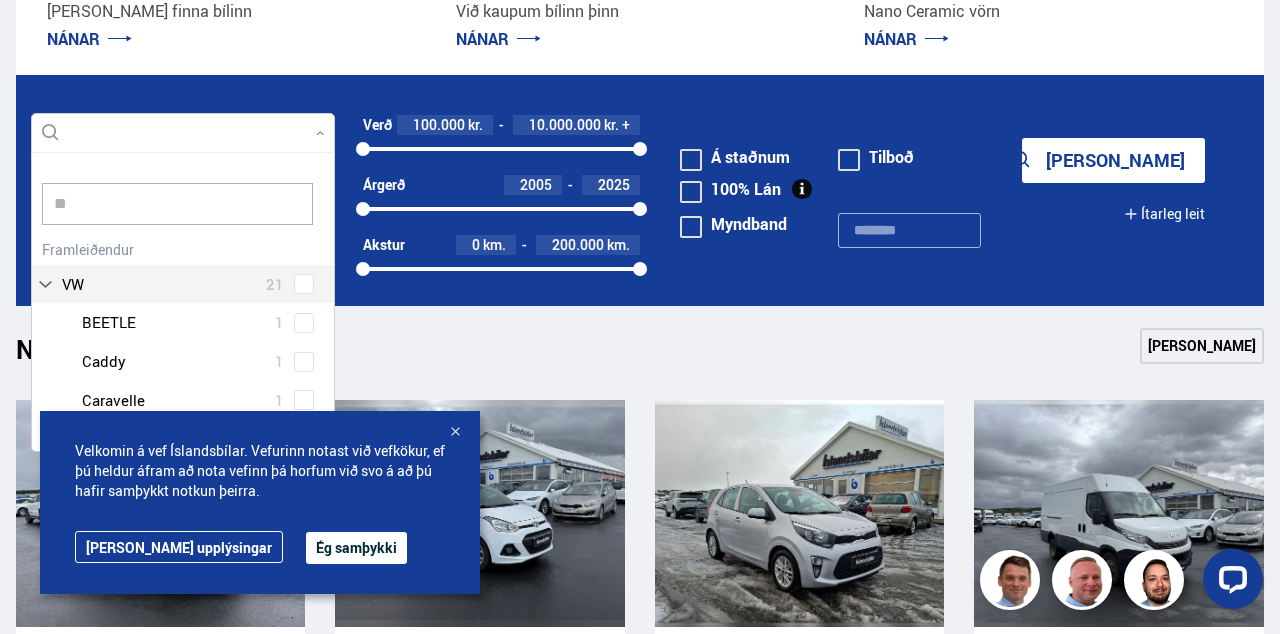 scroll, scrollTop: 0, scrollLeft: 0, axis: both 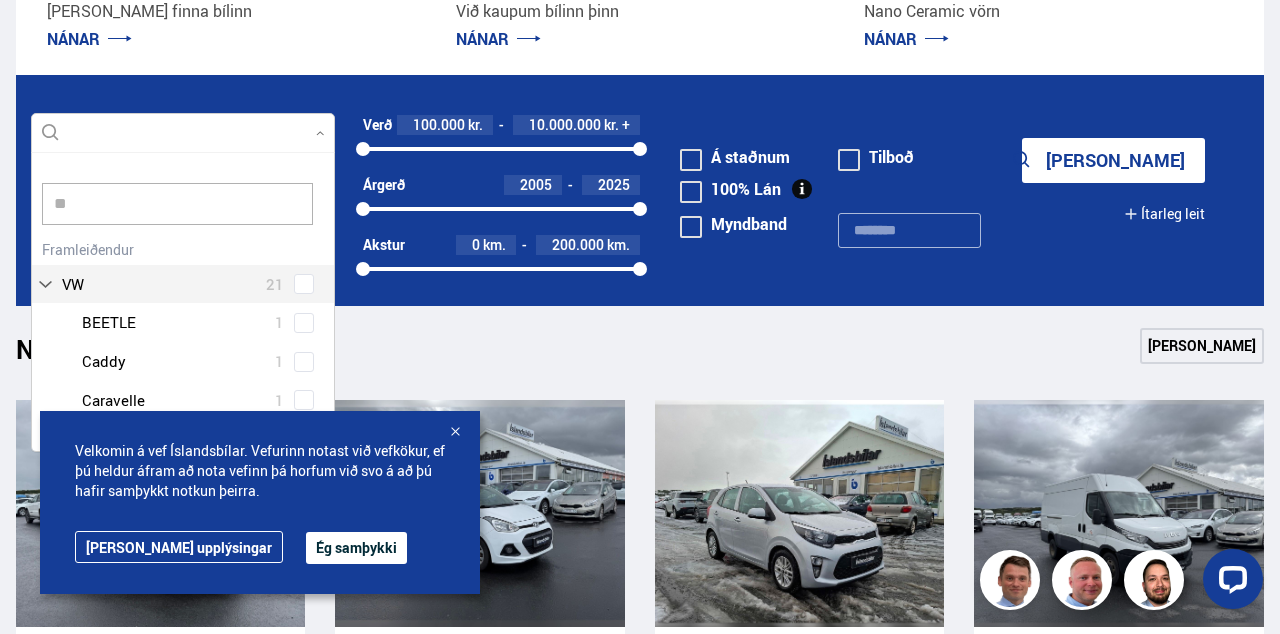 click on "[PERSON_NAME]" at bounding box center [1113, 160] 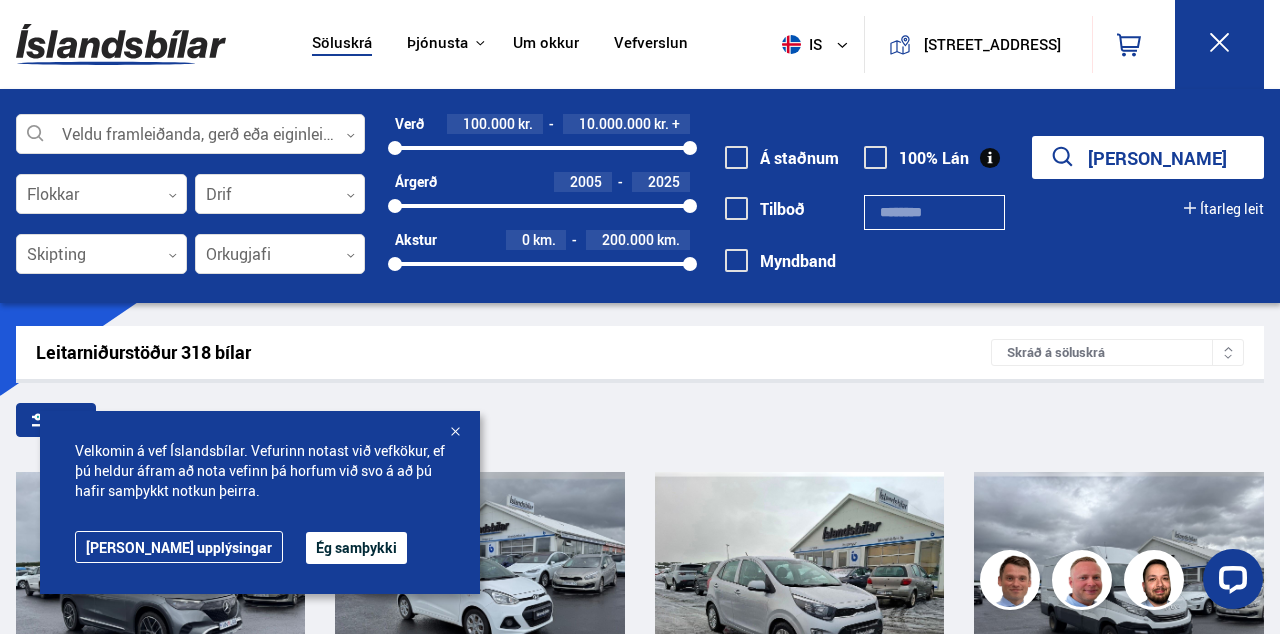 scroll, scrollTop: 4, scrollLeft: 0, axis: vertical 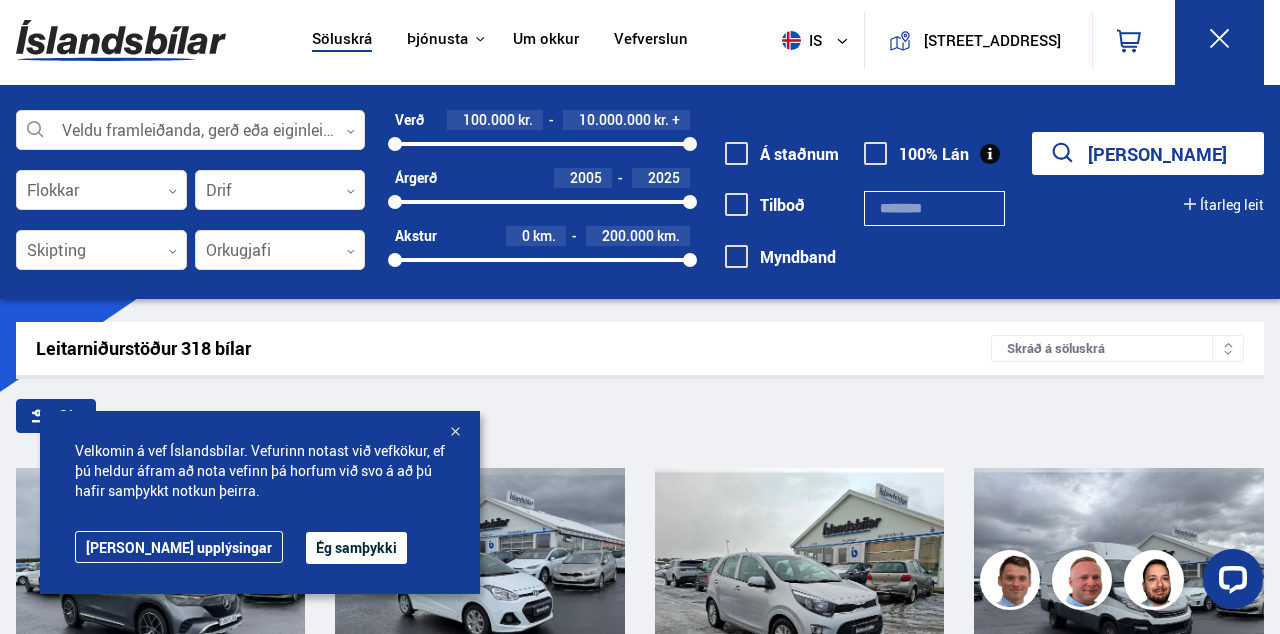 click at bounding box center (455, 433) 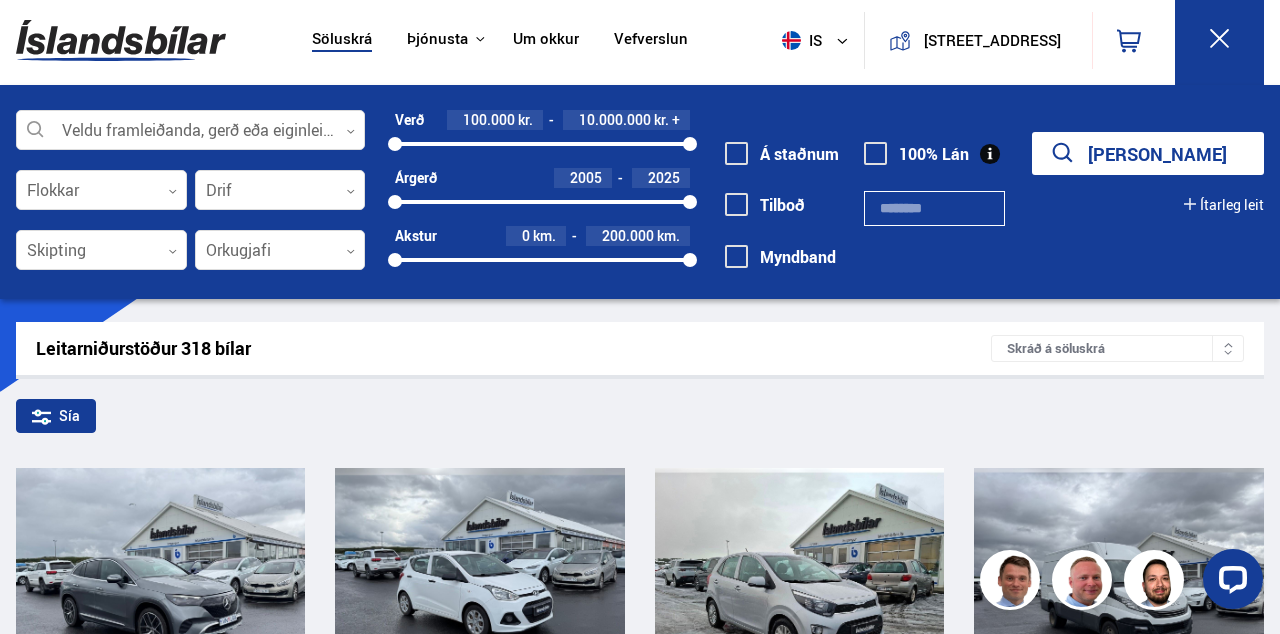 click at bounding box center [934, 208] 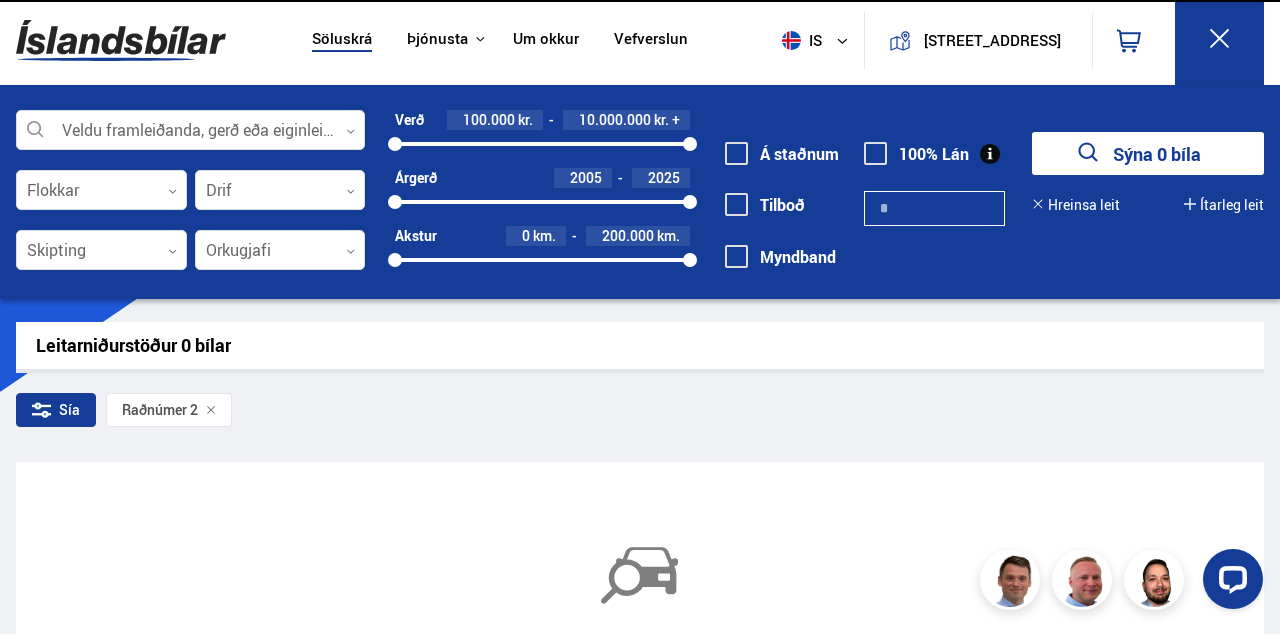 scroll, scrollTop: 0, scrollLeft: 0, axis: both 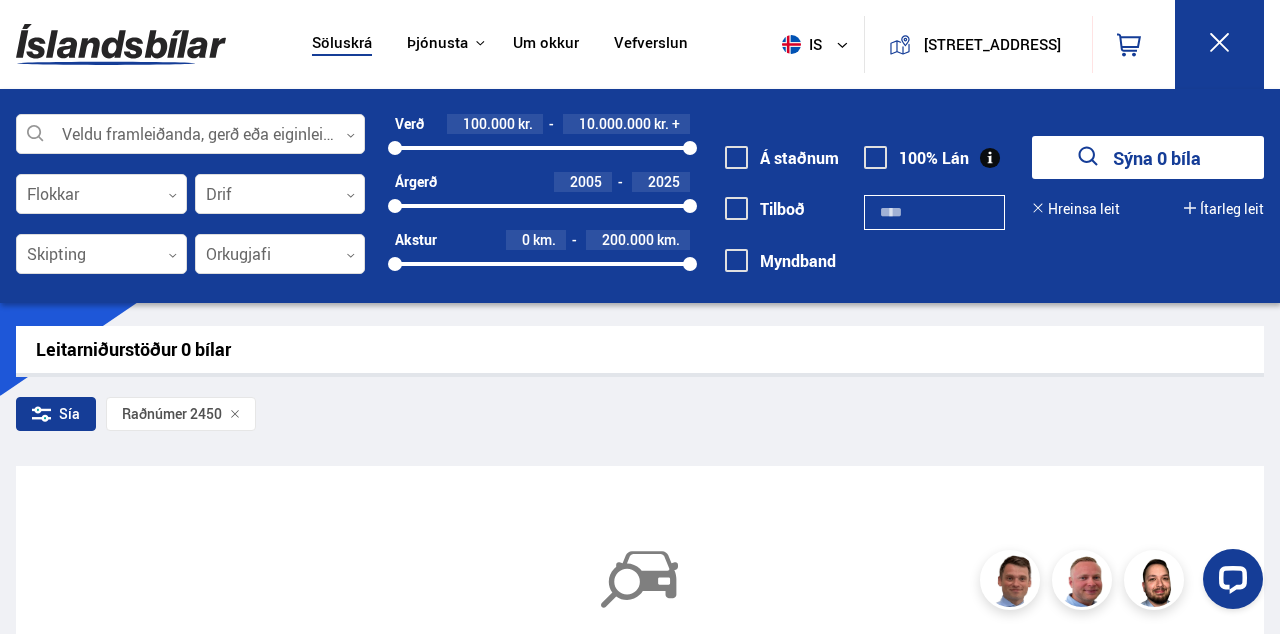 type on "****" 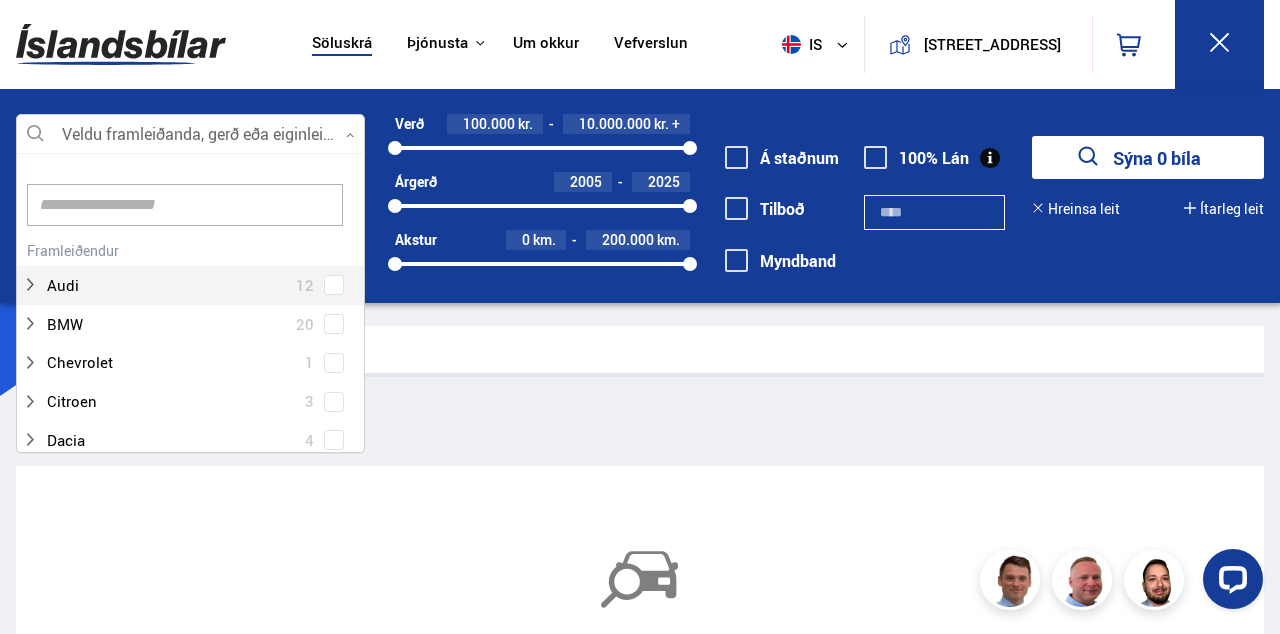 scroll, scrollTop: 301, scrollLeft: 354, axis: both 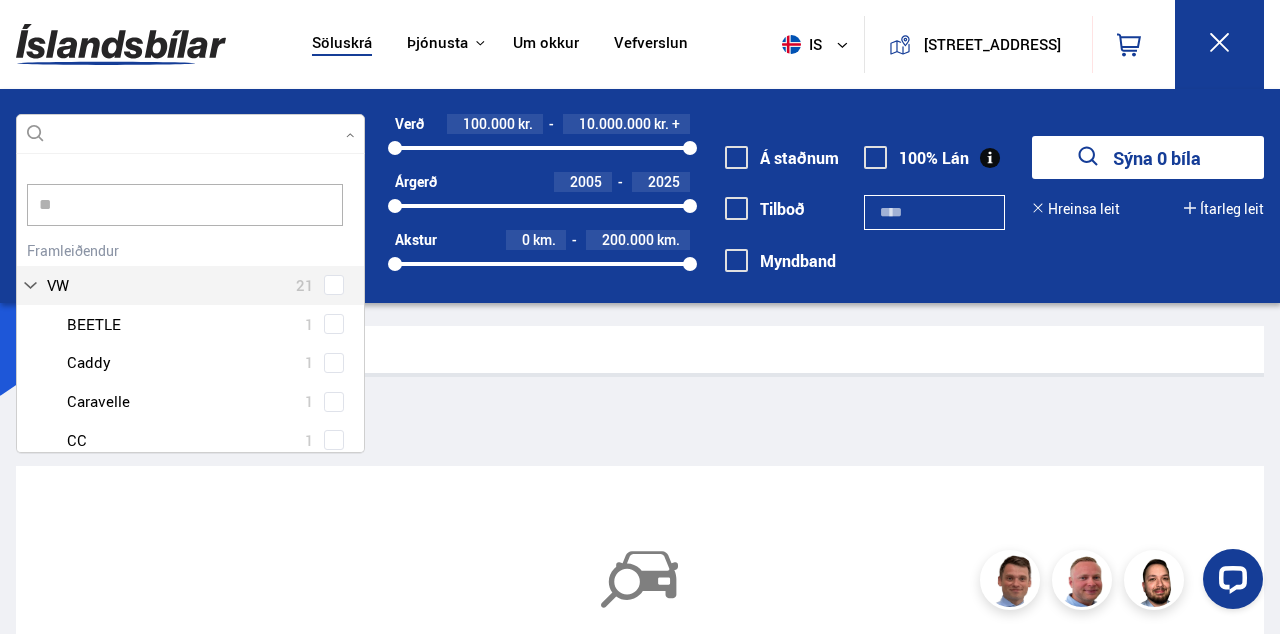 type on "**" 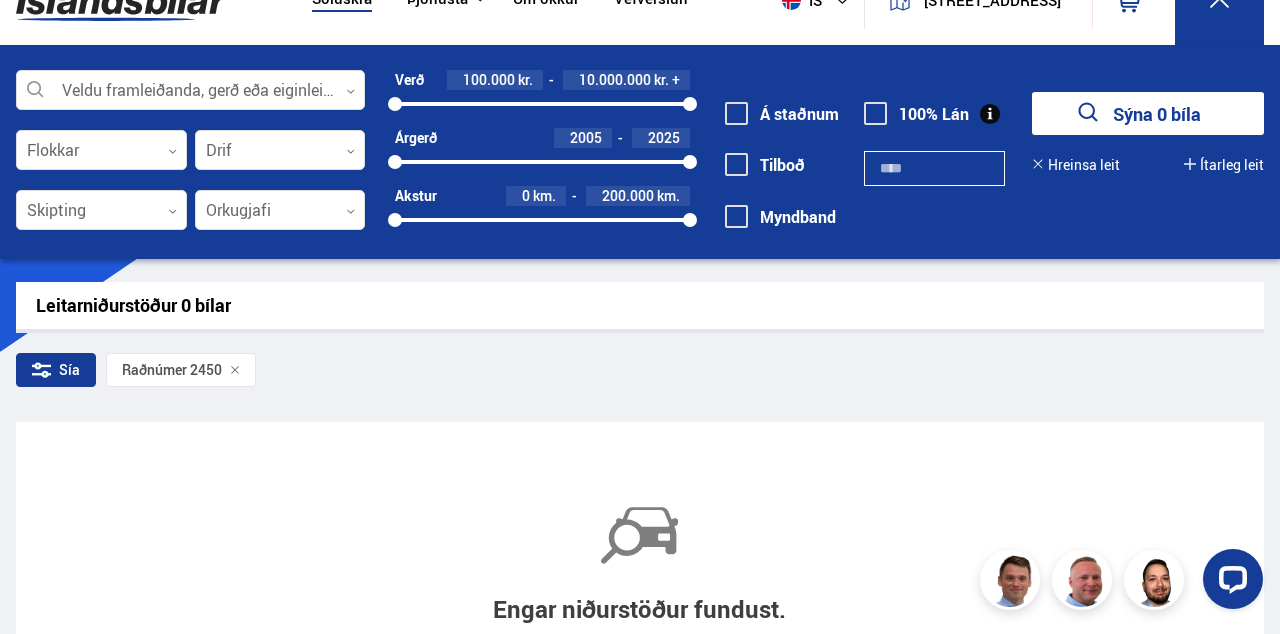 scroll, scrollTop: 0, scrollLeft: 0, axis: both 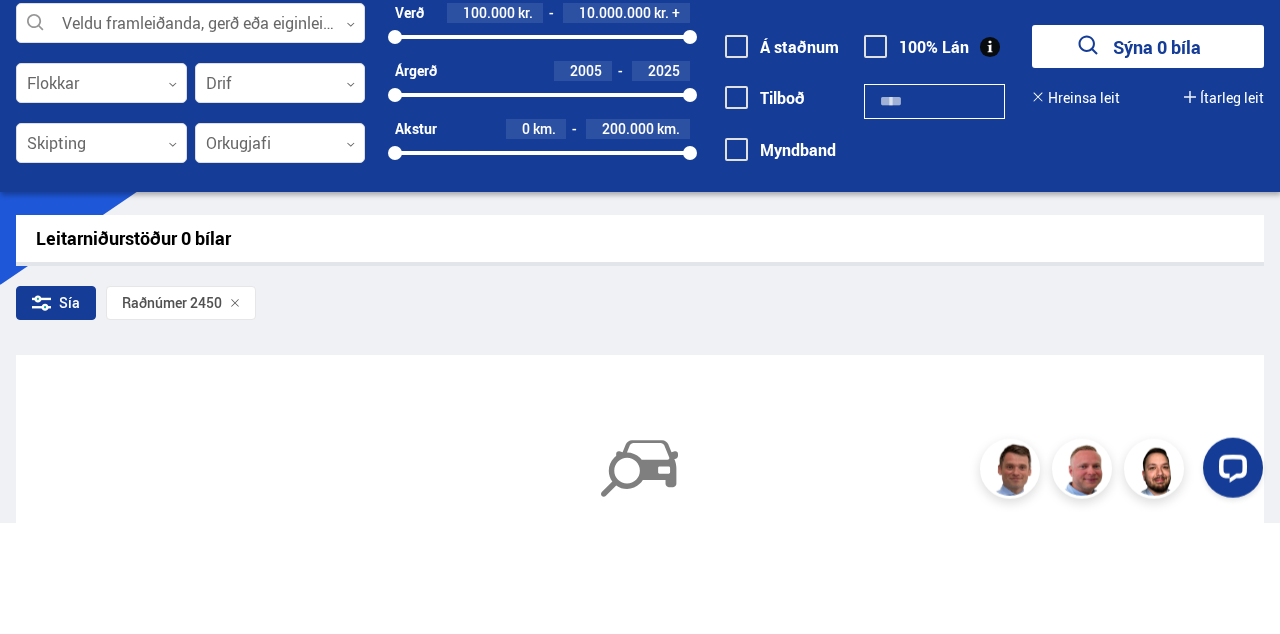 click on "Raðnúmer 2450" at bounding box center (181, 414) 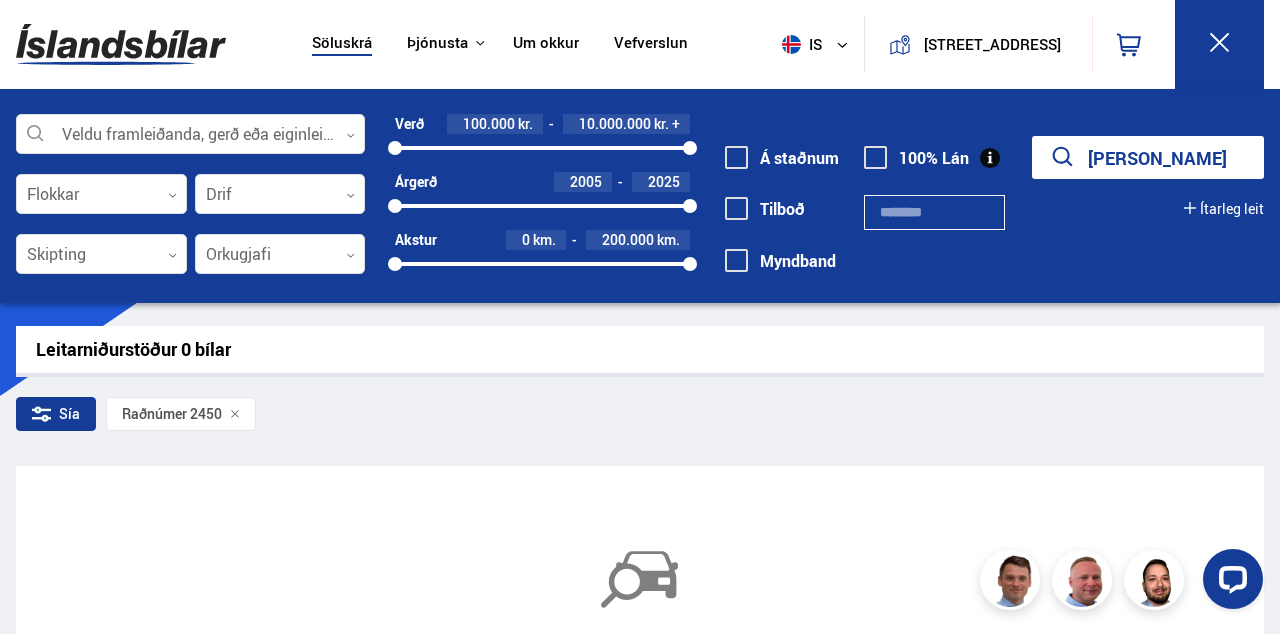 click on "Sía
Raðnúmer 2450" at bounding box center [640, 418] 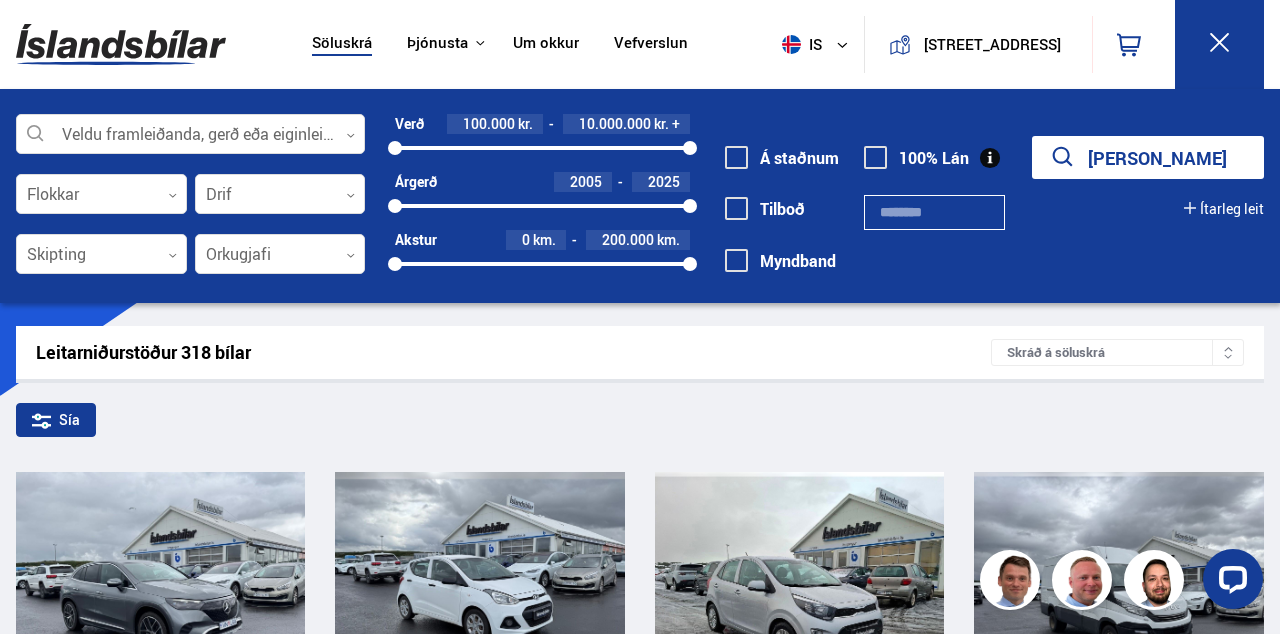 click on "Leitarniðurstöður 318 bílar
Skráð á [GEOGRAPHIC_DATA]
Sía
Mercedes-Benz
EQE 4MATIC
6/2024
16 000 km.
Óskilgreint
Rafmagn
Fjórhjóladrif
Verð:
12.880.000 kr.
Ásett verð/Skiptiverð
12.880.000 kr.
Hyundai
i10 CLASSIC
4/2016
125 000 km.
Beinskipting
[GEOGRAPHIC_DATA]
Framhjóladrif
Verð:
690.000 kr.
Ásett verð/Skiptiverð
690.000 kr.
Kia
Picanto
3/2023
79 000 km.
Beinskipting
[GEOGRAPHIC_DATA]
Framhjóladrif
Verð:
1.980.000 kr." at bounding box center (640, 1868) 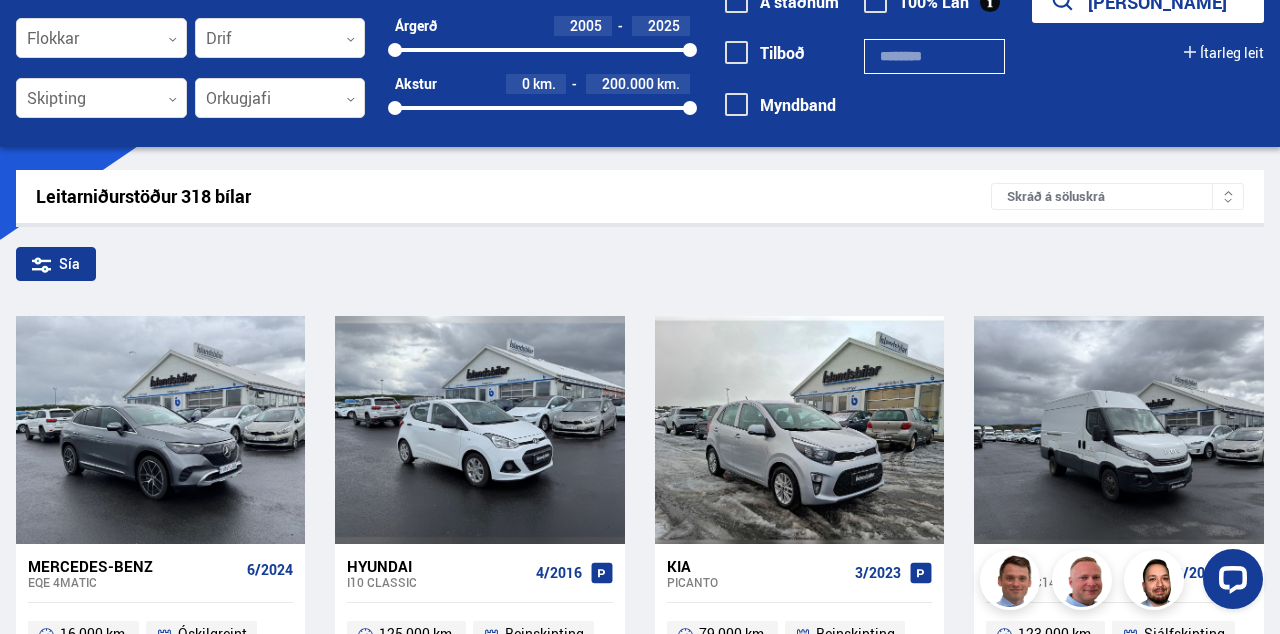 scroll, scrollTop: 0, scrollLeft: 0, axis: both 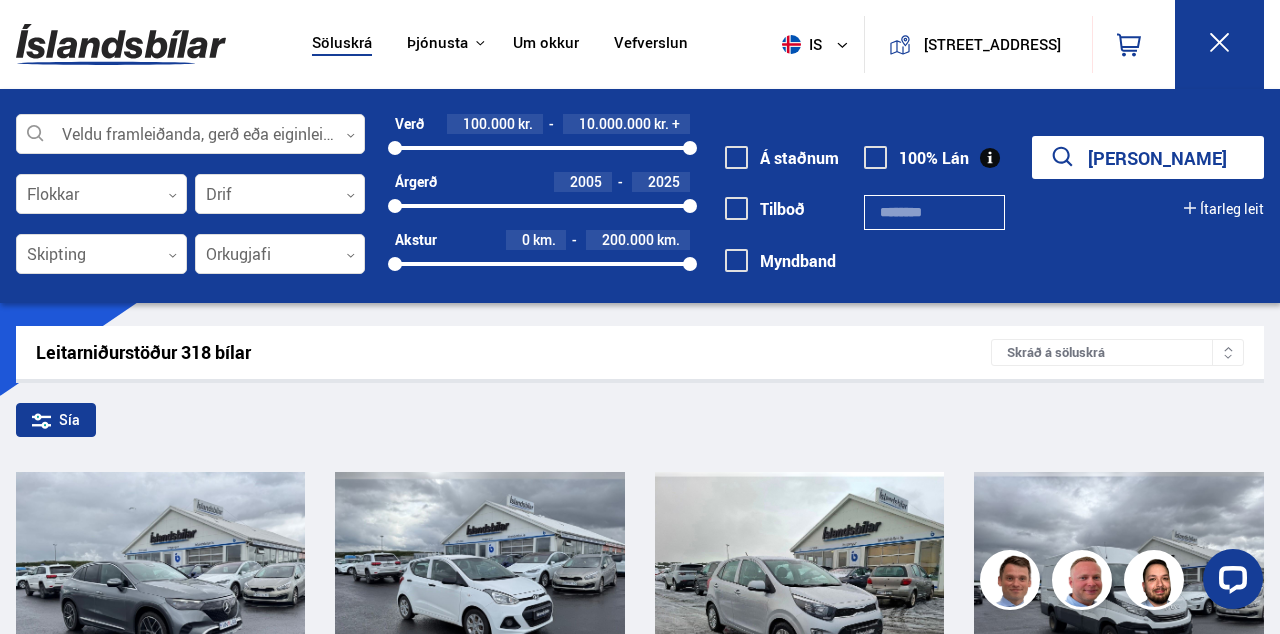 click at bounding box center [934, 212] 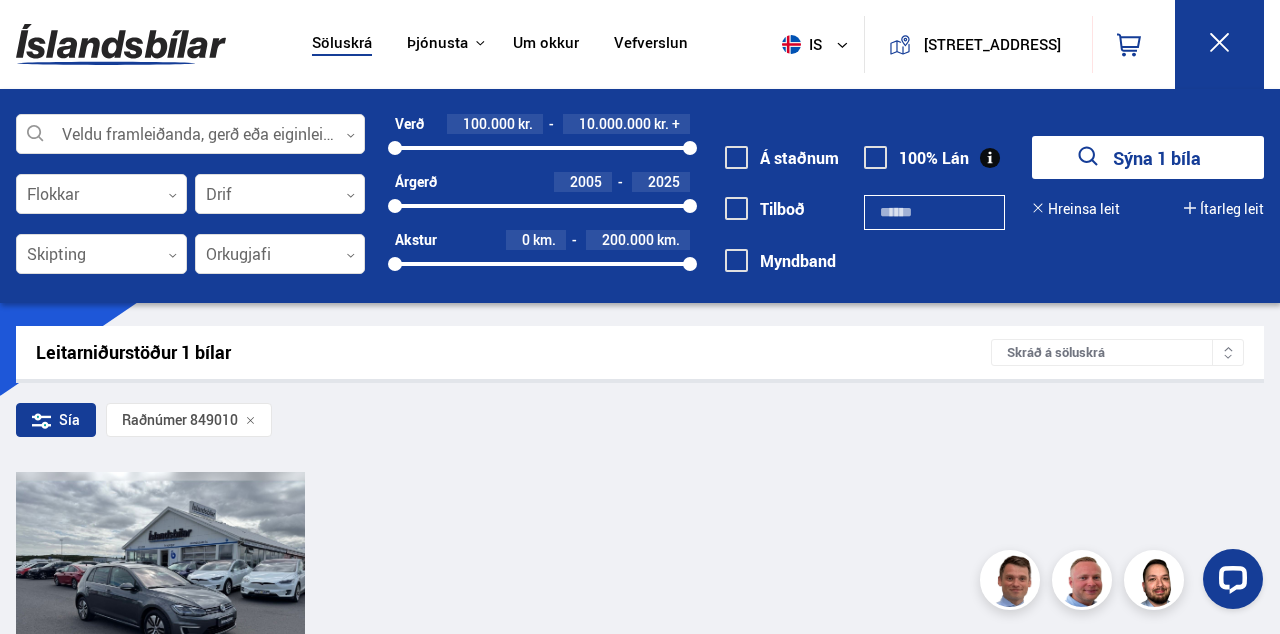 type on "******" 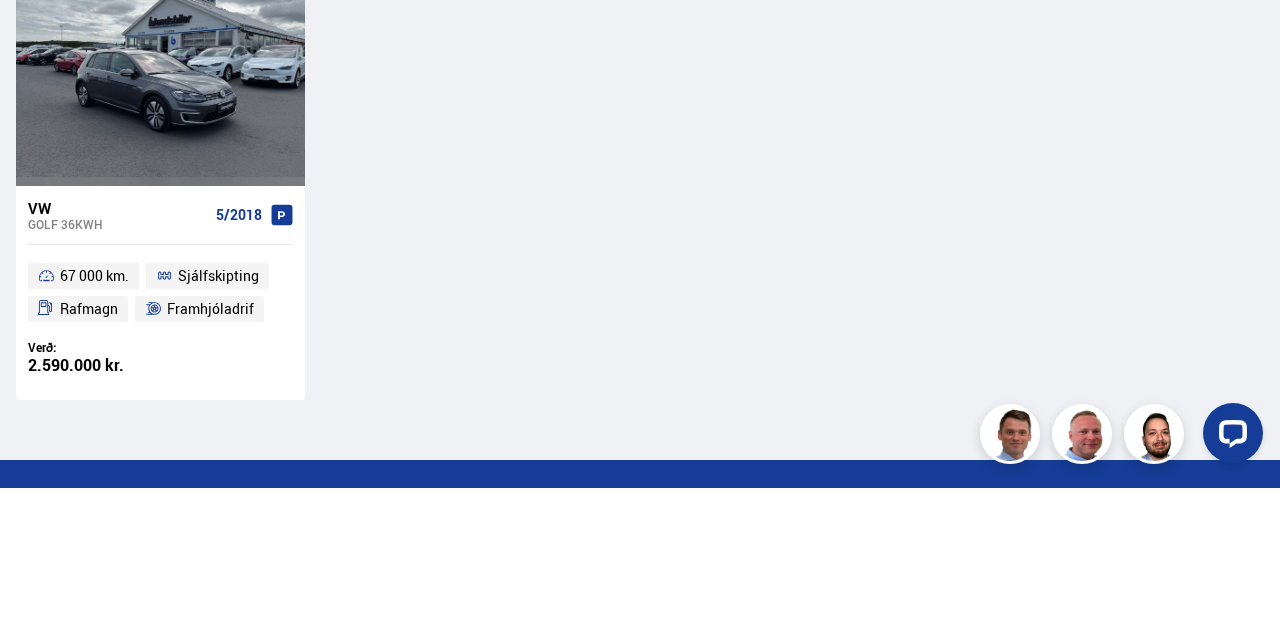 scroll, scrollTop: 368, scrollLeft: 0, axis: vertical 